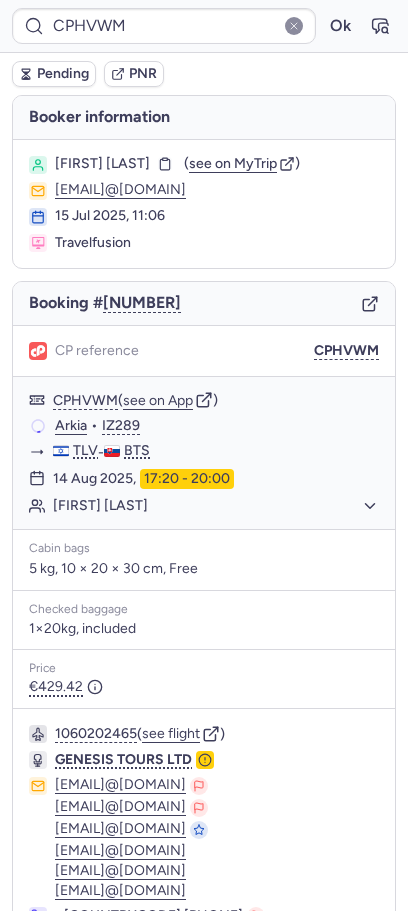 scroll, scrollTop: 0, scrollLeft: 0, axis: both 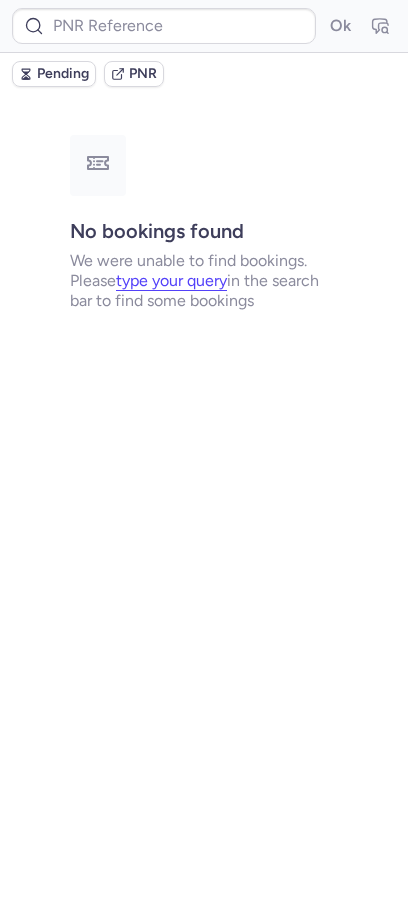 type on "CPHVWM" 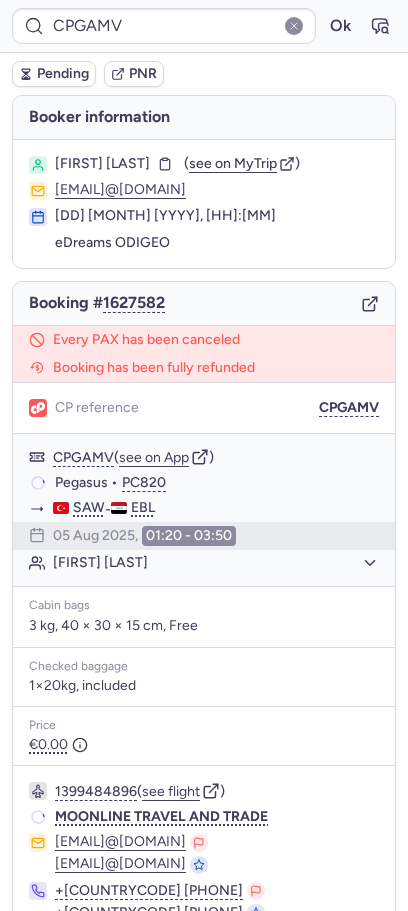 type on "CPQDT8" 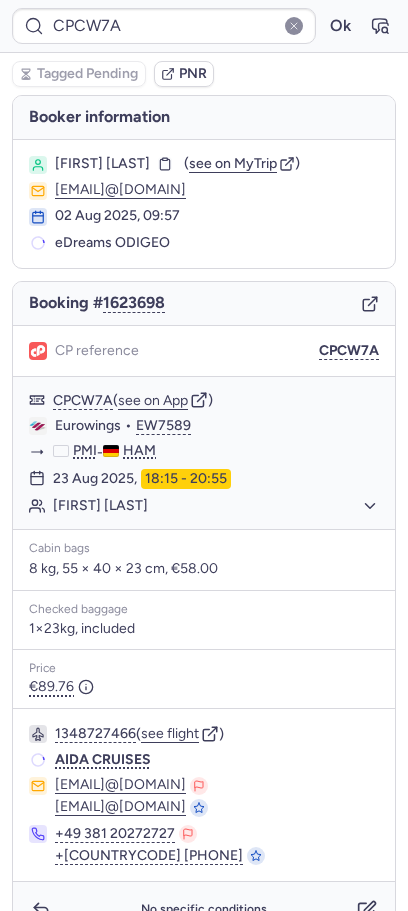 type on "CPNXTN" 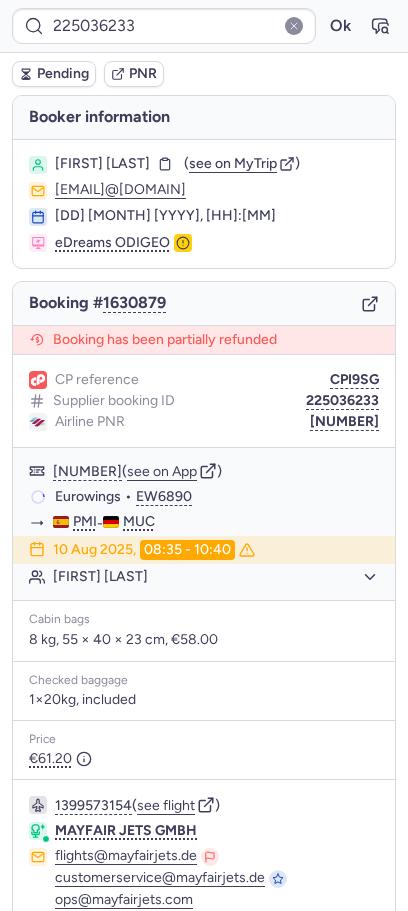 type on "CPAHXH" 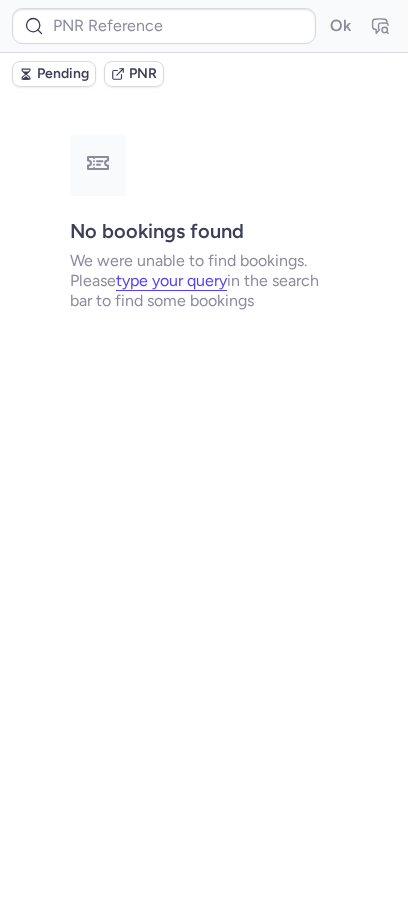 type on "[CODE]" 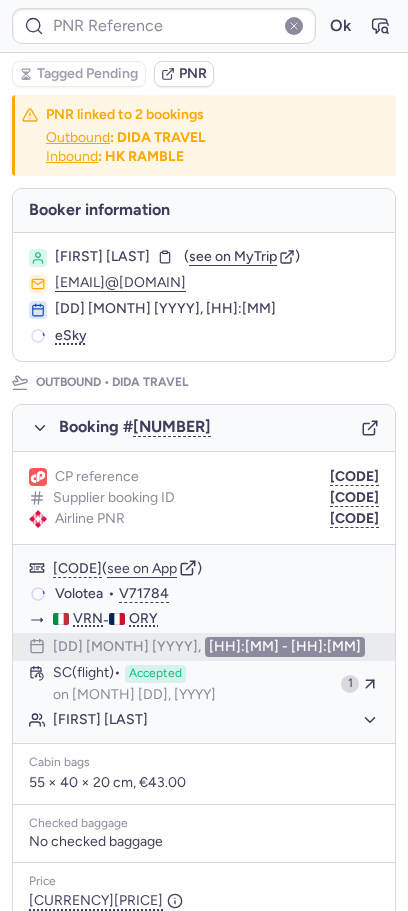 type on "CPCUYW" 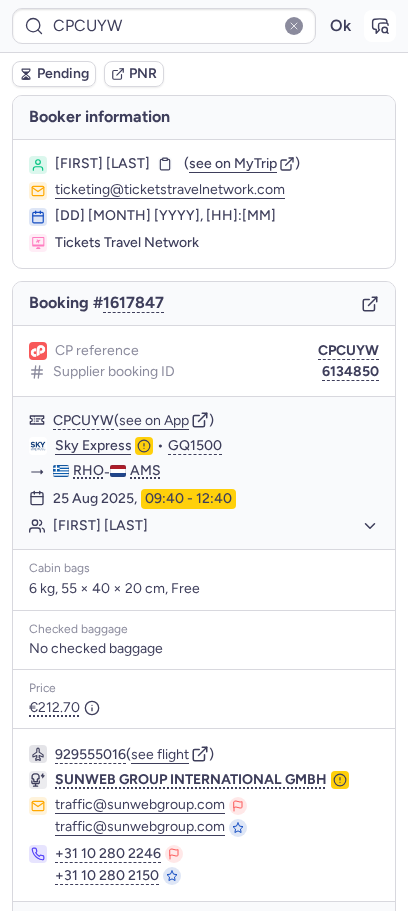 click at bounding box center [380, 26] 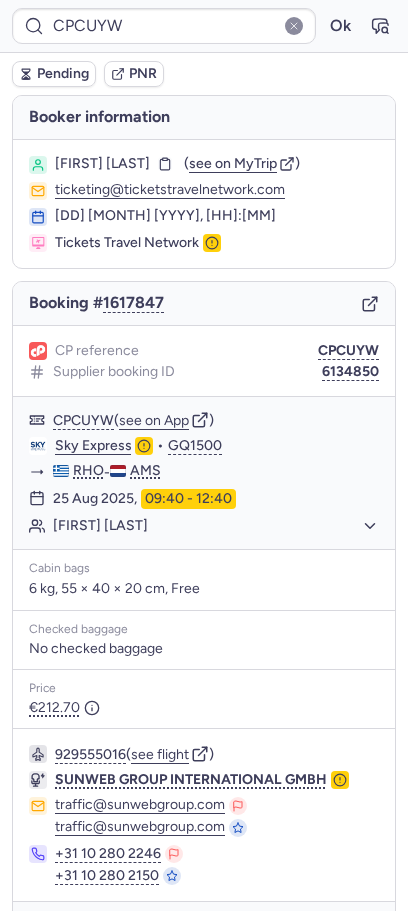 type on "CPGU3F" 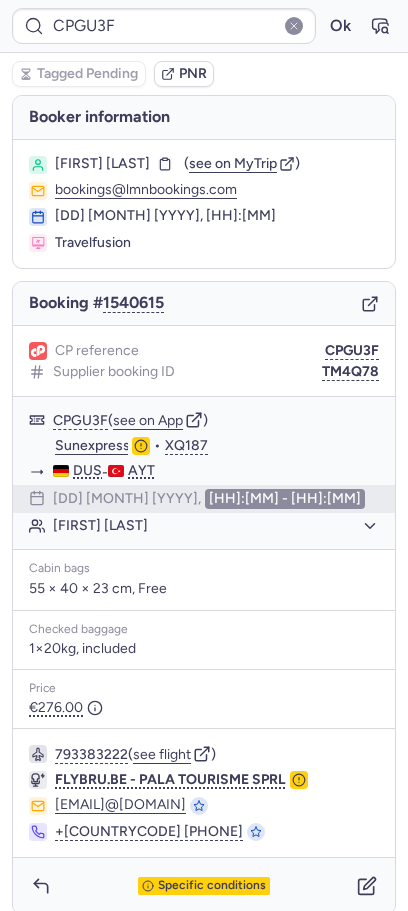 type on "CPHVWM" 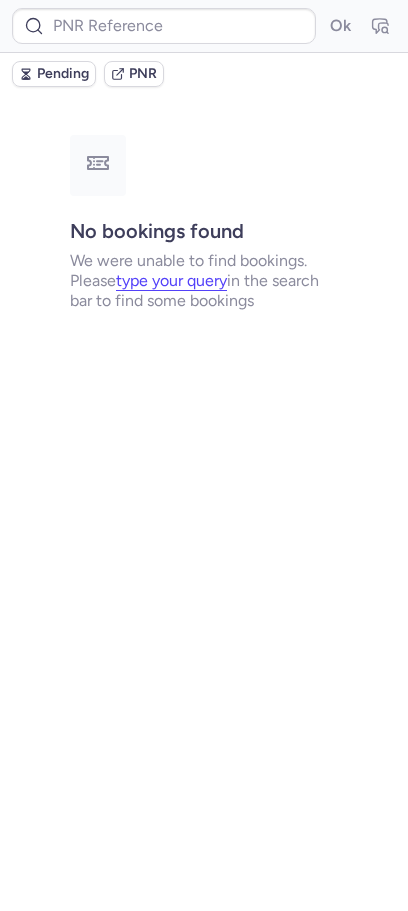 type on "[CODE]" 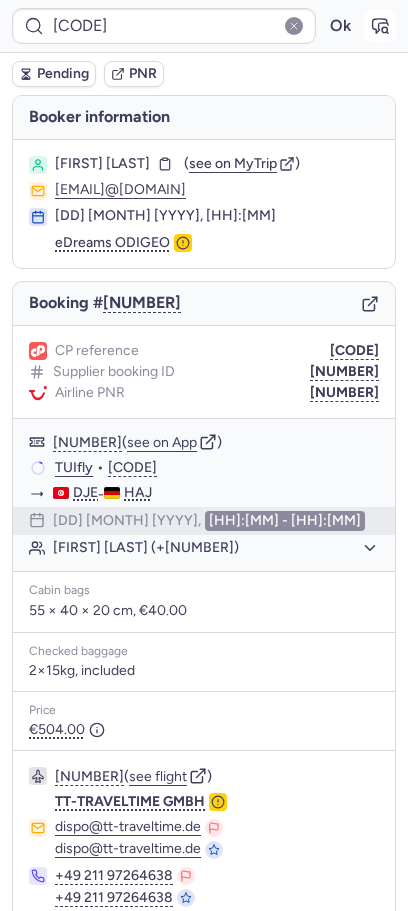 click at bounding box center (380, 26) 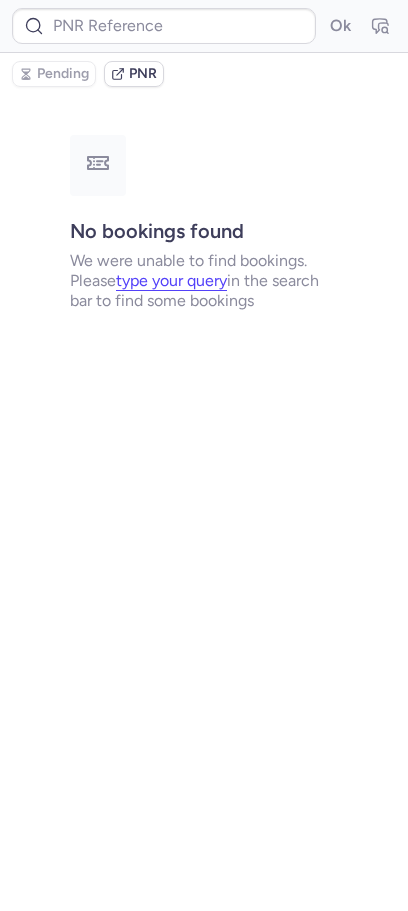 type on "CPGU3F" 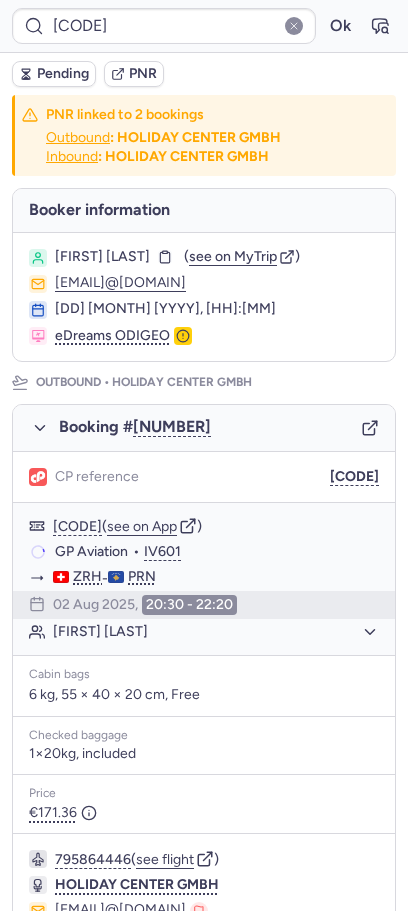 type on "[NUMBER]" 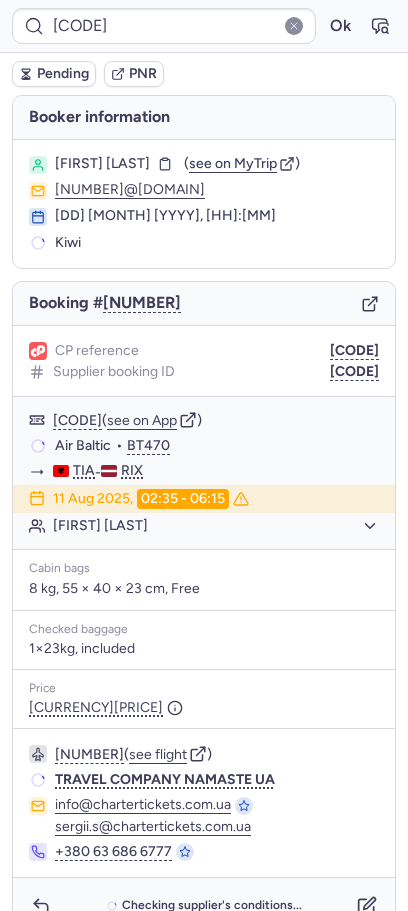 type on "[CODE]" 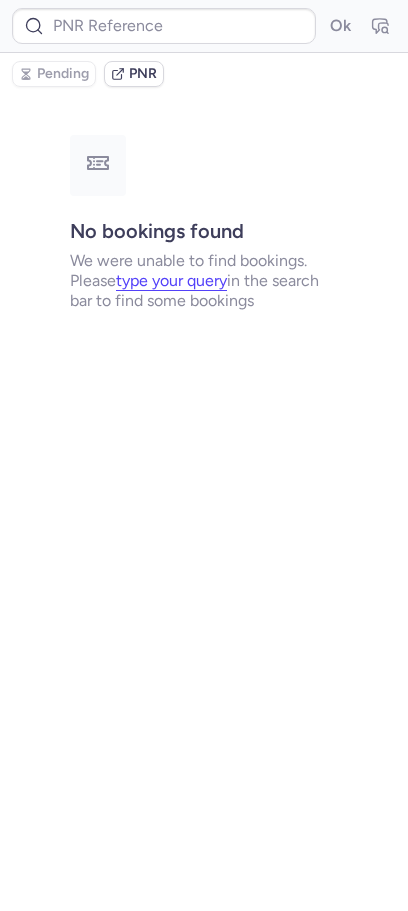 type on "[CODE]" 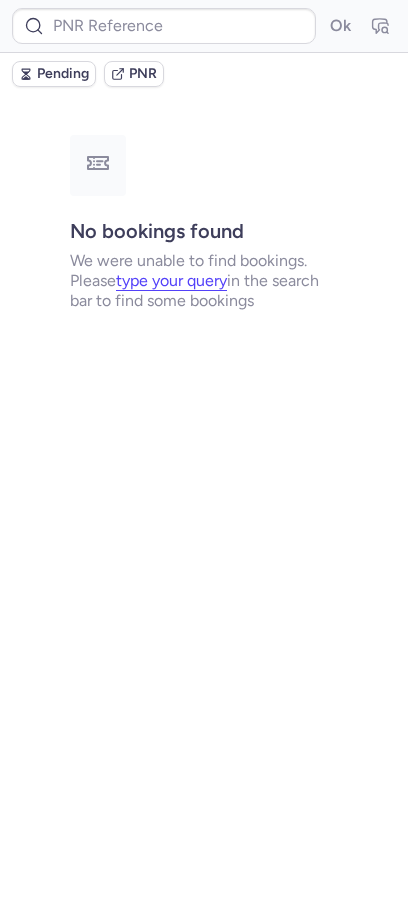 type on "[CODE]" 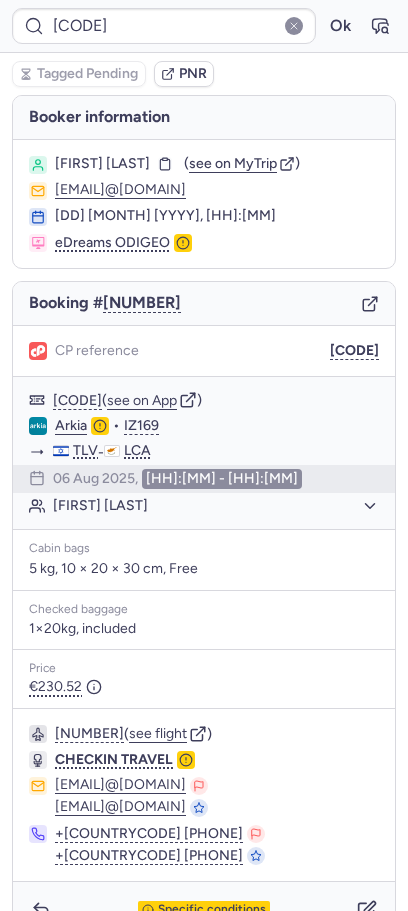 drag, startPoint x: 203, startPoint y: 789, endPoint x: 46, endPoint y: 792, distance: 157.02866 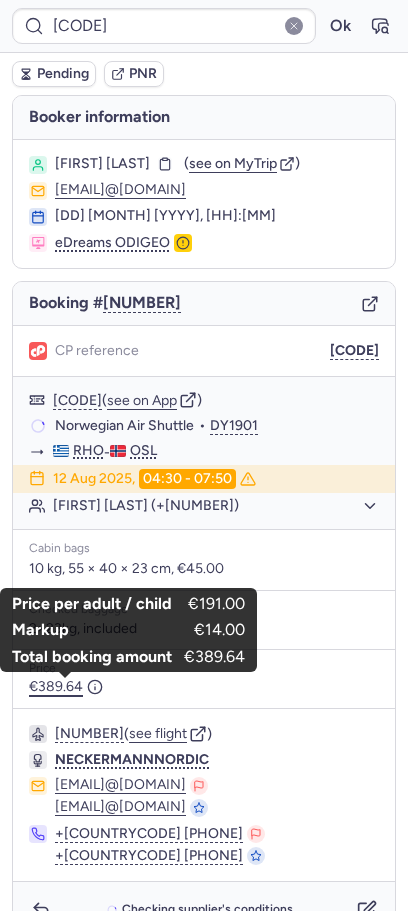 scroll, scrollTop: 40, scrollLeft: 0, axis: vertical 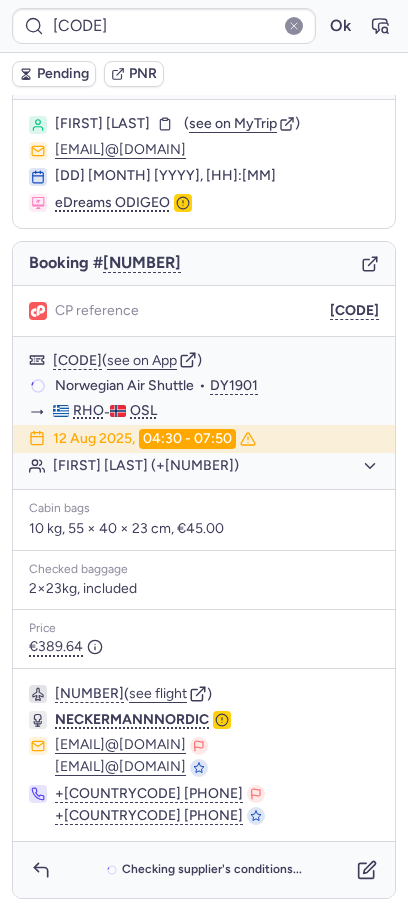 type on "[CODE]" 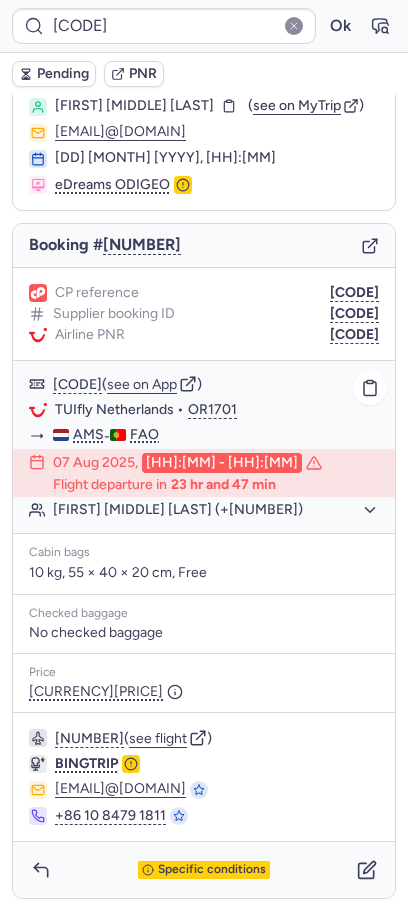 scroll, scrollTop: 0, scrollLeft: 0, axis: both 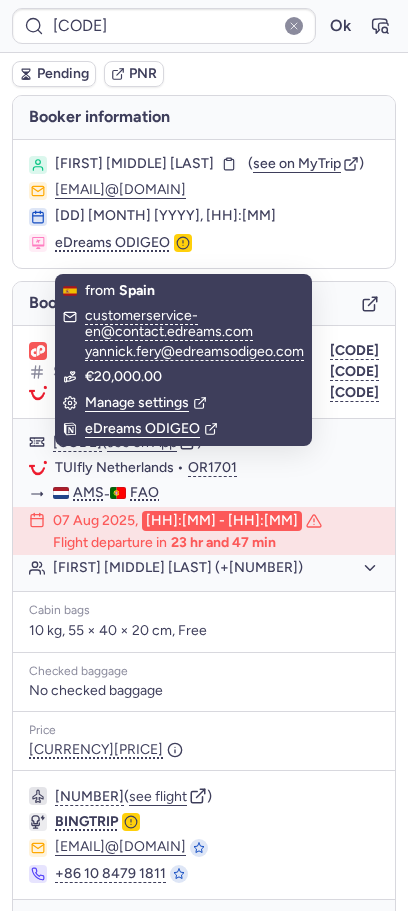 click on "[FIRST] [MIDDLE] [LAST]" at bounding box center [134, 164] 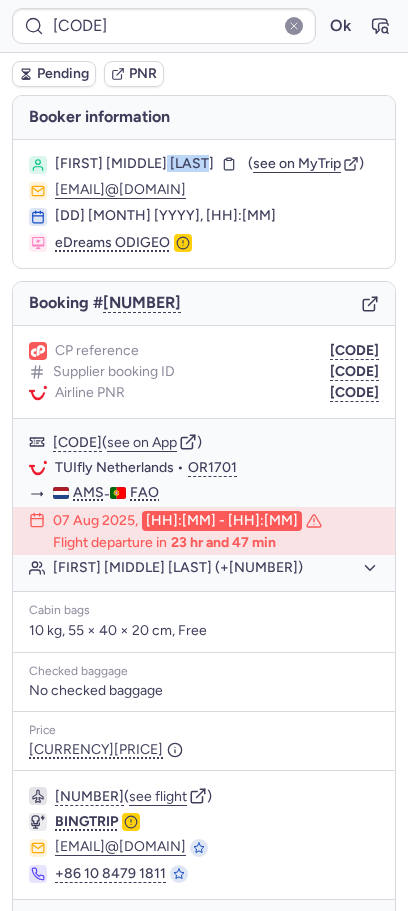 click on "[FIRST] [MIDDLE] [LAST]" at bounding box center (134, 164) 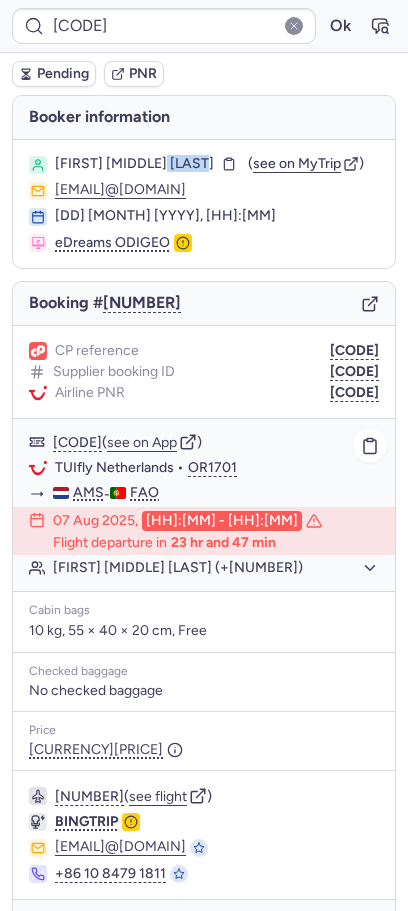 click on "[FIRST] [MIDDLE] [LAST] (+[NUMBER])" 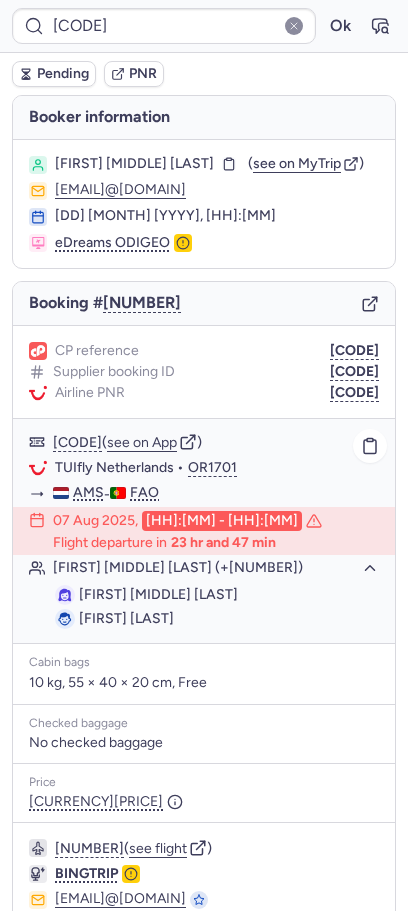 click on "TUIfly Netherlands" 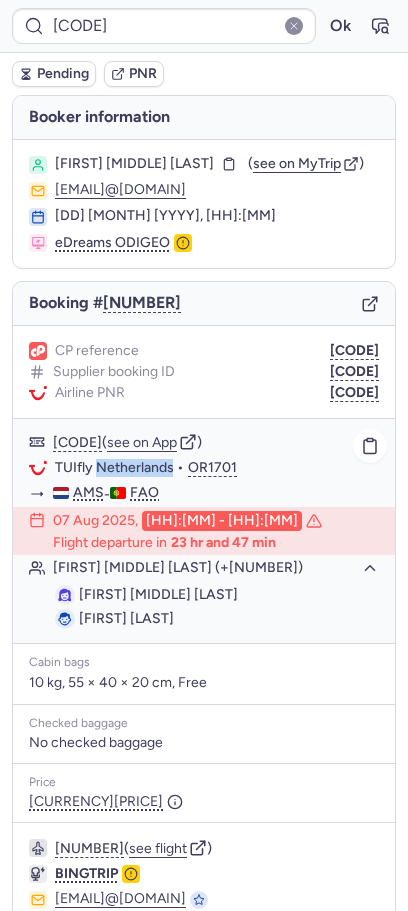 click on "TUIfly Netherlands" 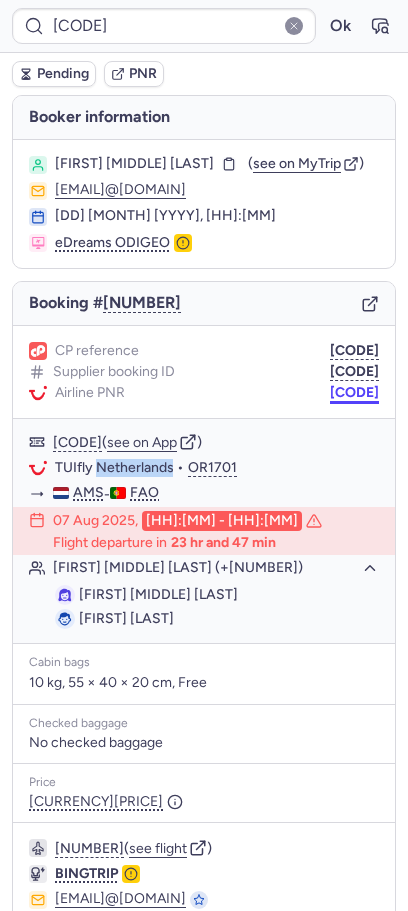 click on "[CODE]" at bounding box center (354, 393) 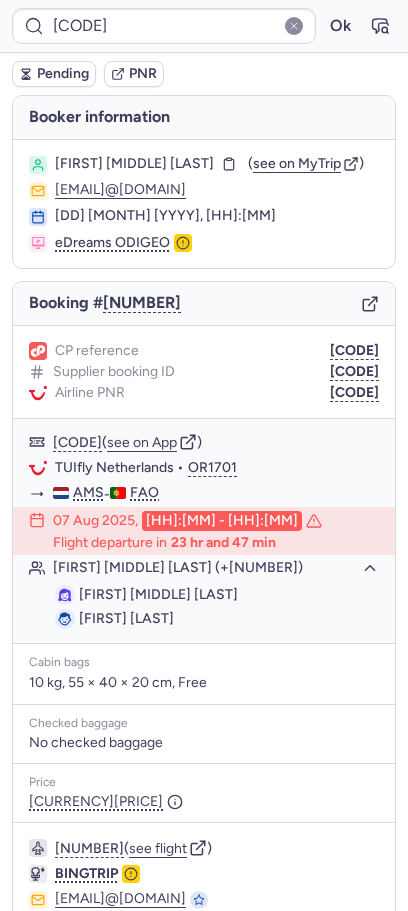 click on "Cabin bags [WEIGHT], [DIMENSIONS], [ALLOWANCE] Checked baggage No checked baggage Price [CURRENCY][PRICE]" at bounding box center [204, 733] 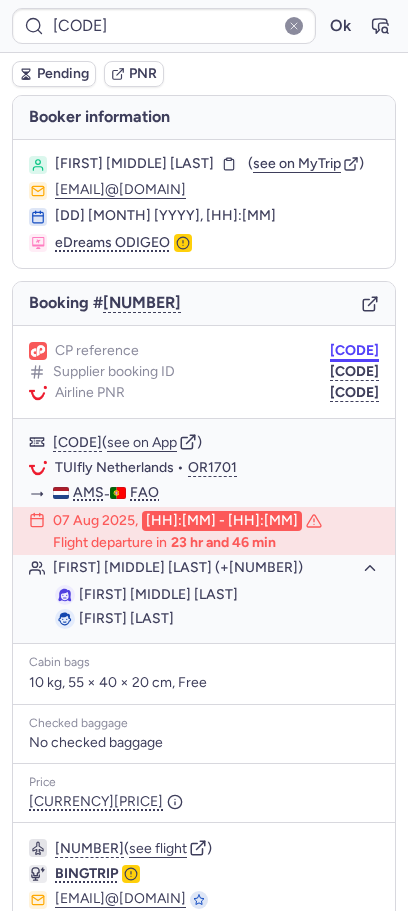 click on "[CODE]" at bounding box center [354, 351] 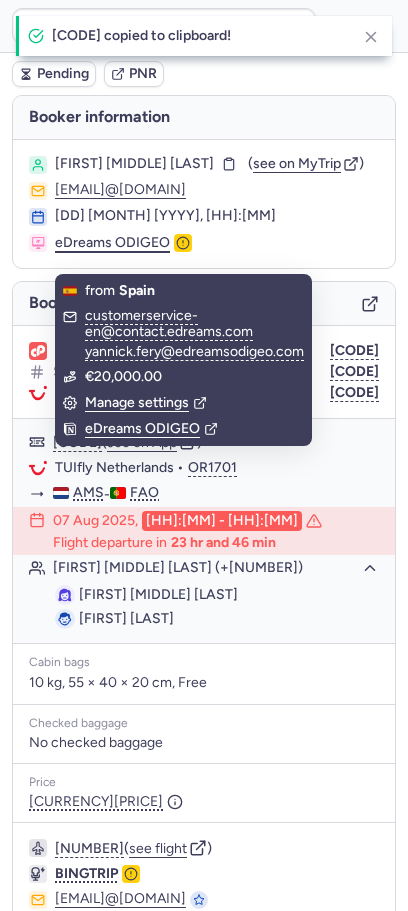 type on "[CODE]" 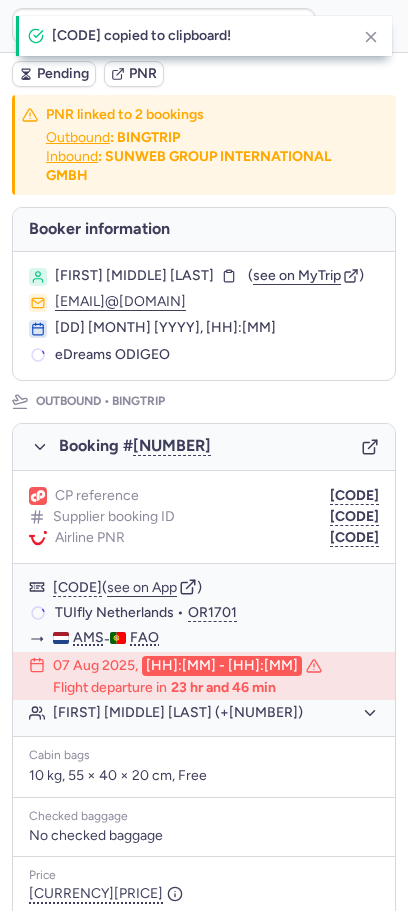click on "[CODE] copied to clipboard!" at bounding box center (204, 36) 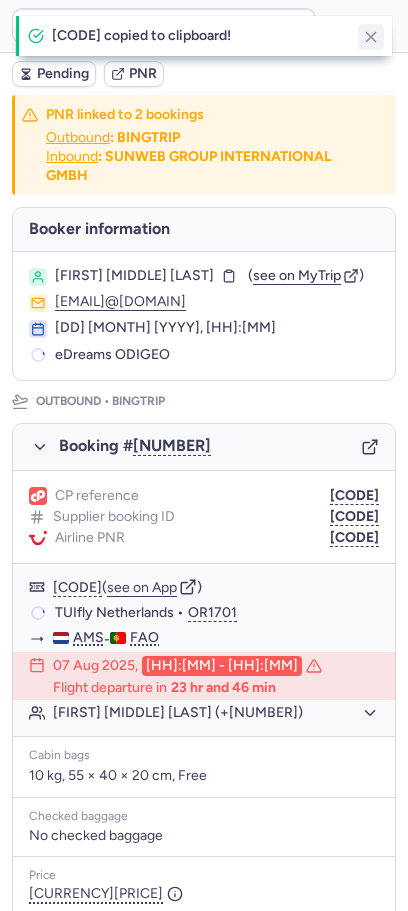click 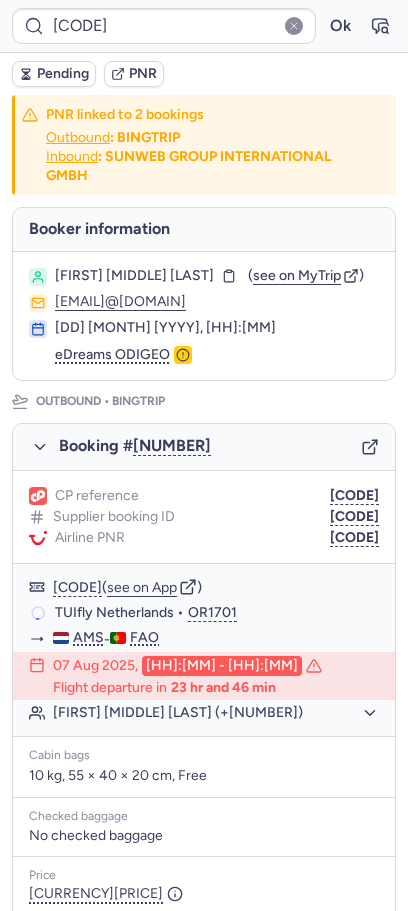 click 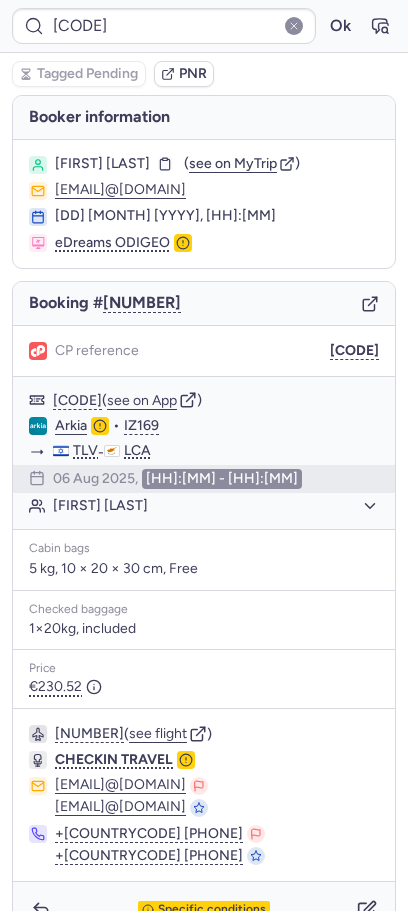type on "[CODE]" 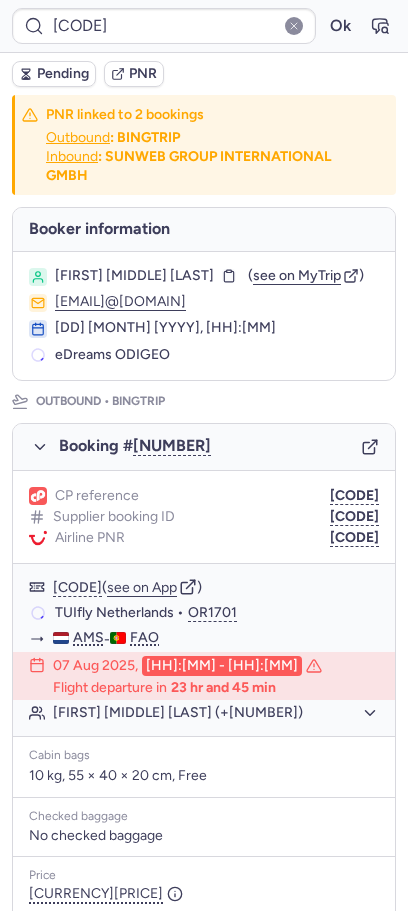 click on "Pending" at bounding box center [63, 74] 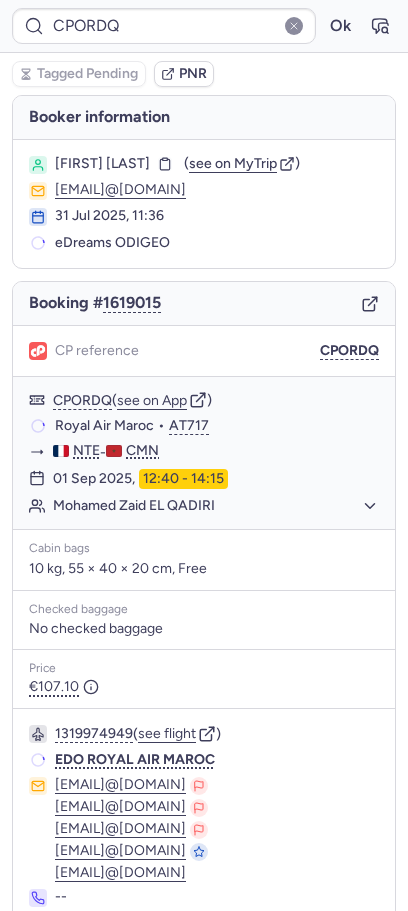type on "[CODE]" 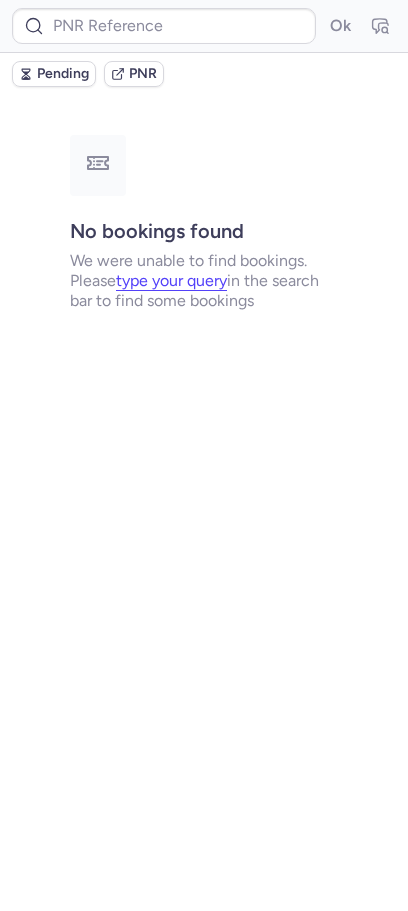 type on "[CODE]" 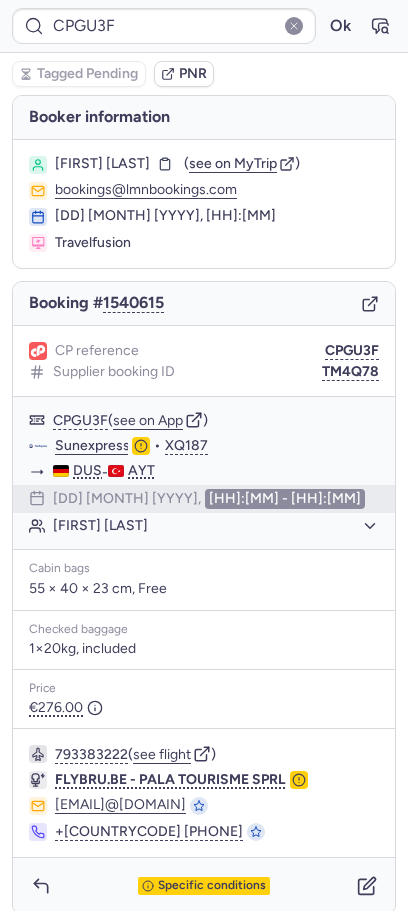 type on "[CODE]" 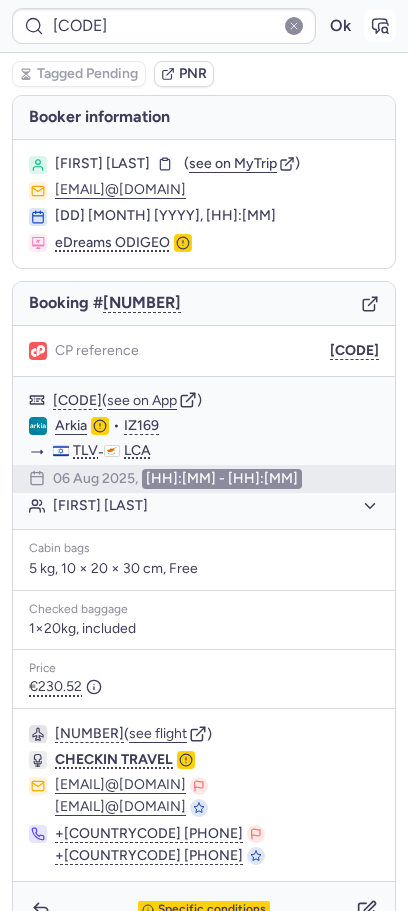 click 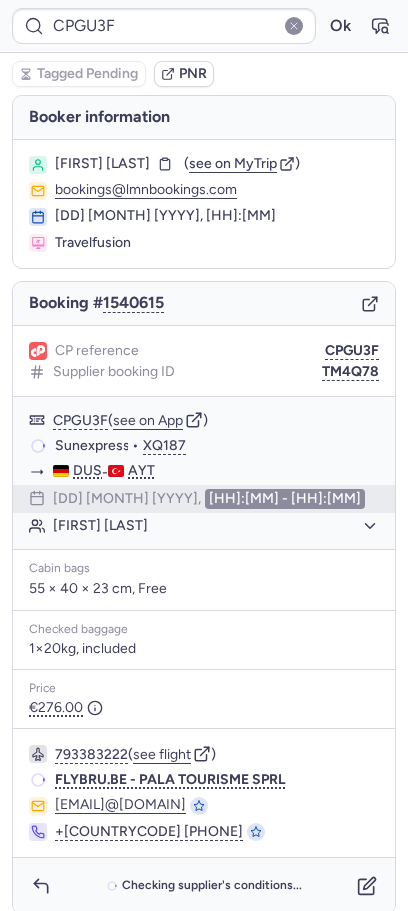 type on "[CODE]" 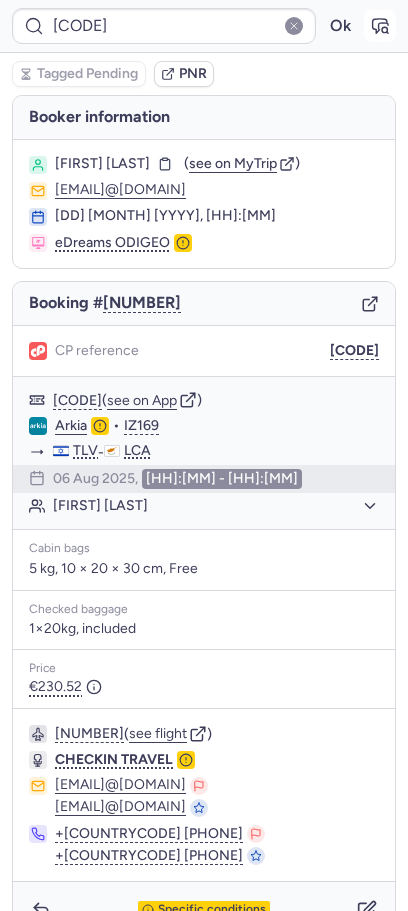 click at bounding box center (380, 26) 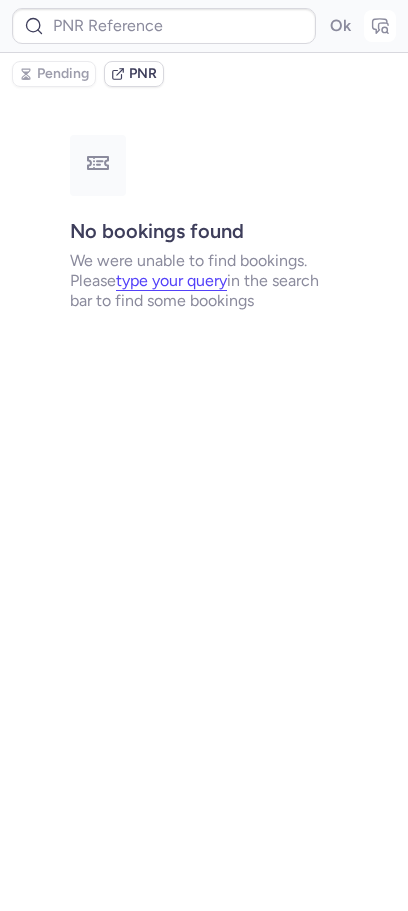type on "[CODE]" 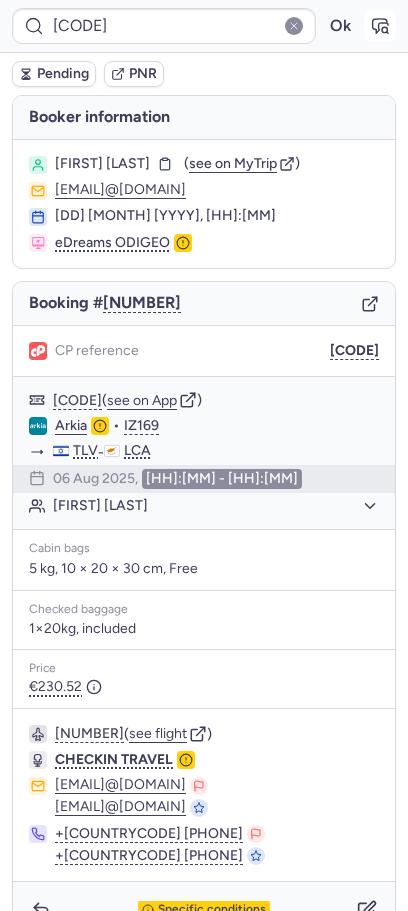 click 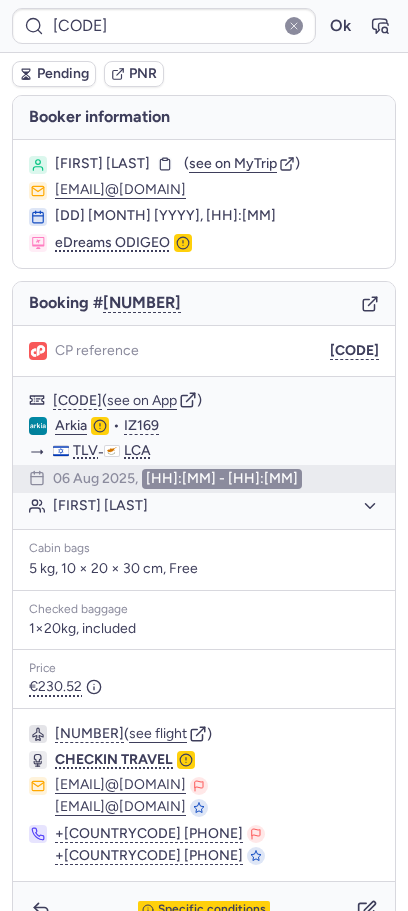 type on "CP7CNB" 